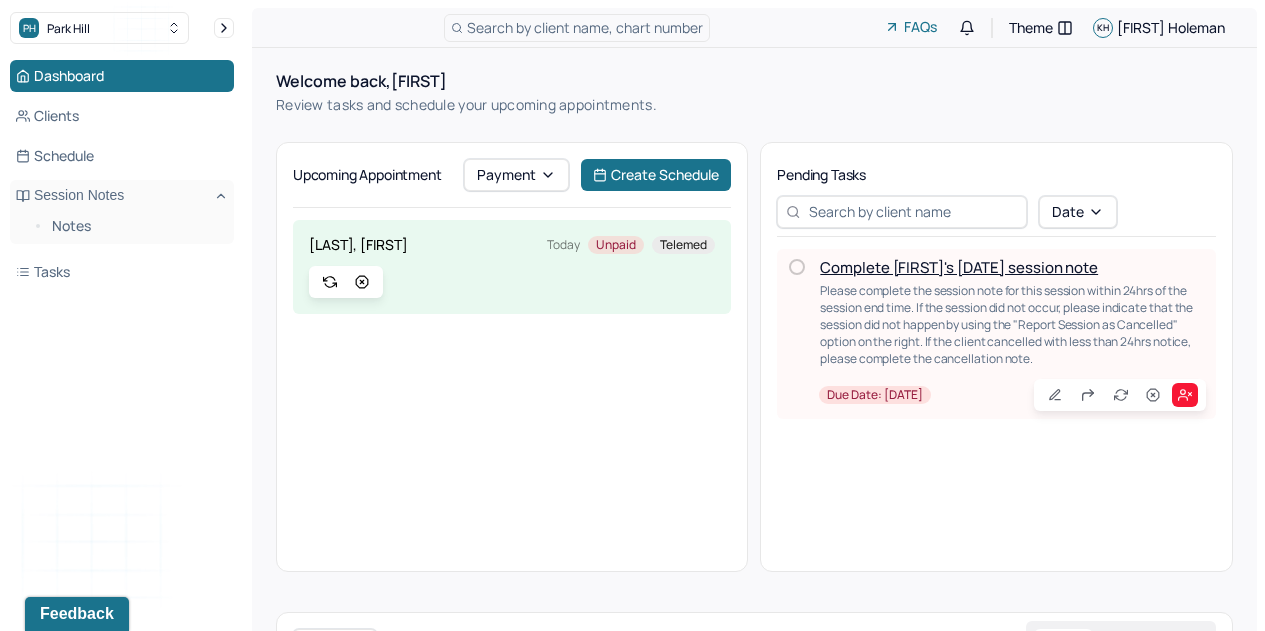 scroll, scrollTop: 0, scrollLeft: 0, axis: both 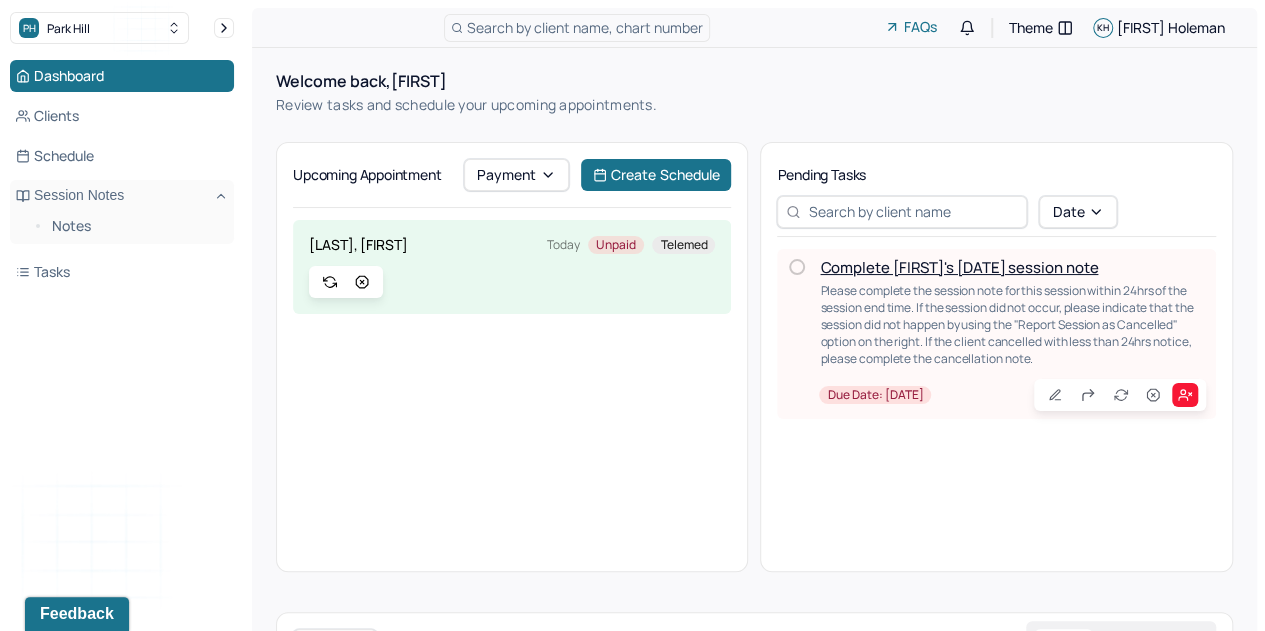click on "Complete [FIRST]'s [DATE] session note" at bounding box center [959, 267] 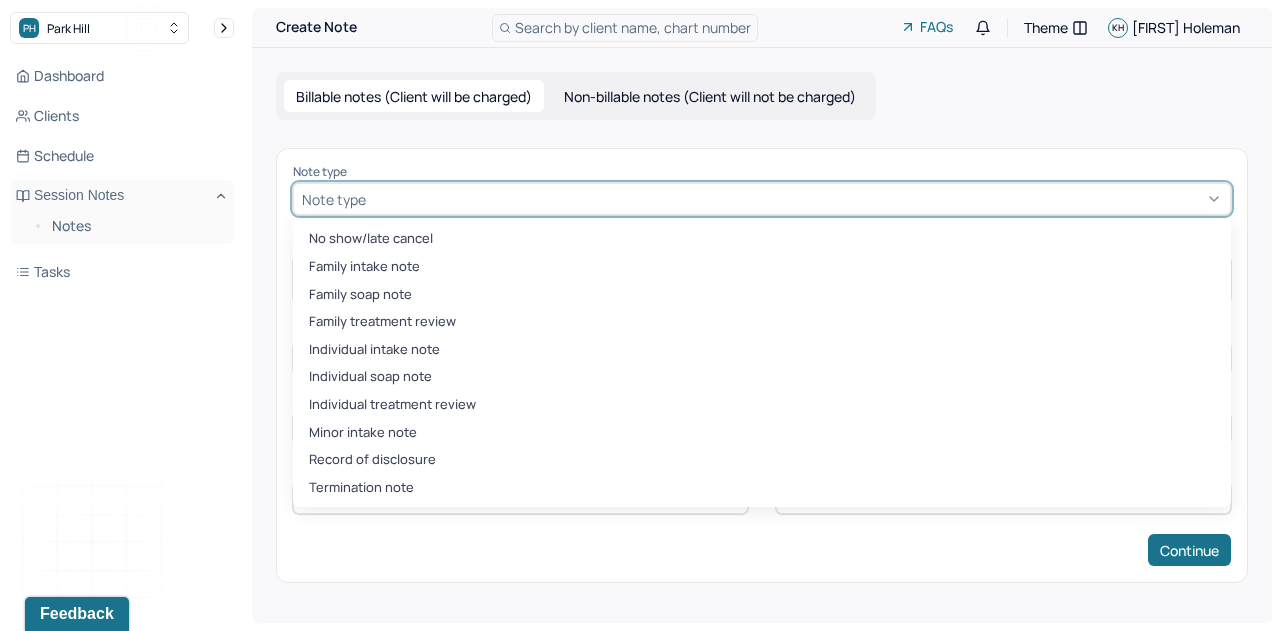 click on "Note type" at bounding box center (762, 199) 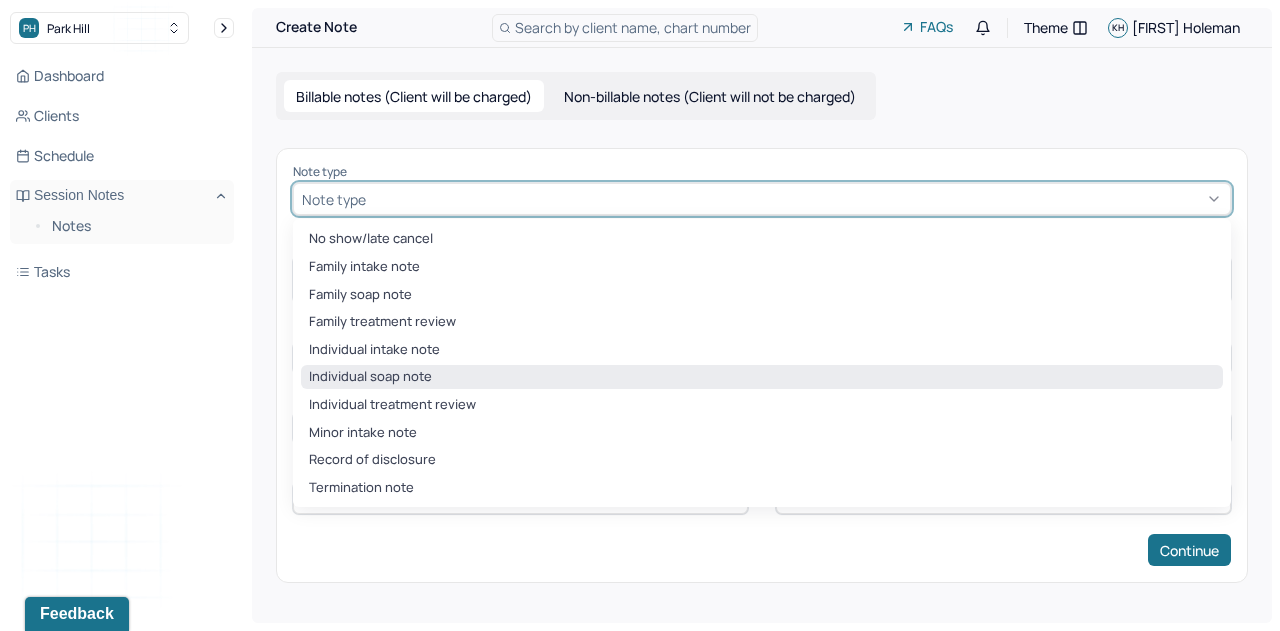 click on "Individual soap note" at bounding box center (762, 377) 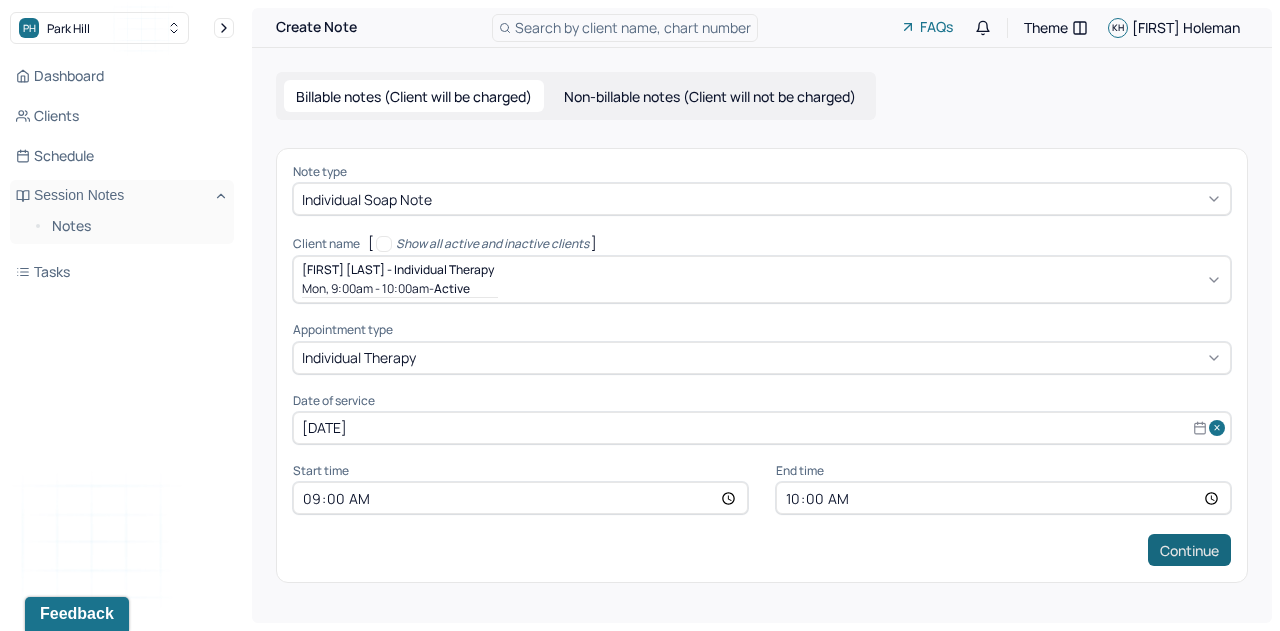click on "Continue" at bounding box center (1189, 550) 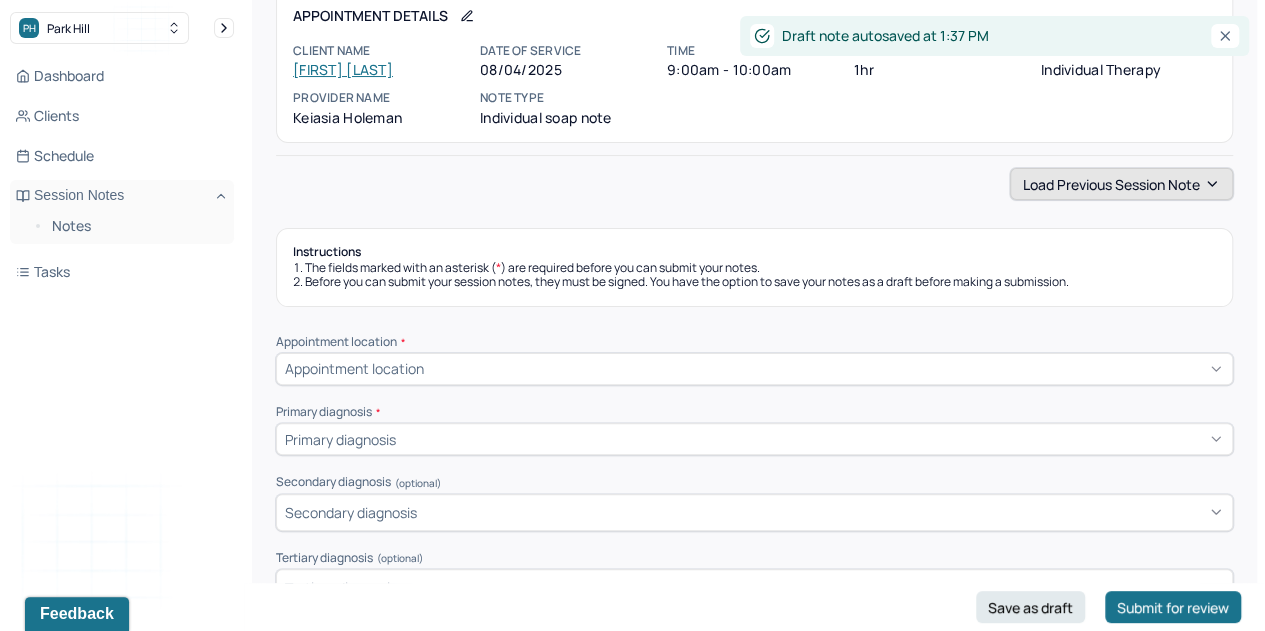 scroll, scrollTop: 106, scrollLeft: 0, axis: vertical 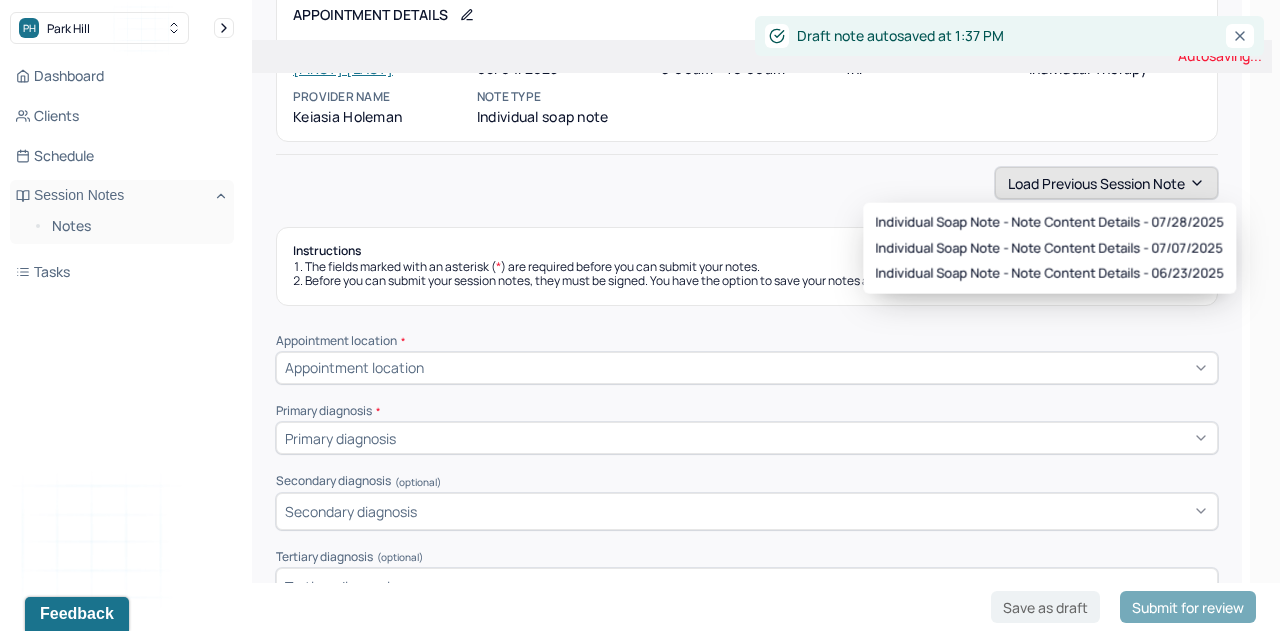 click on "Load previous session note" at bounding box center (1106, 183) 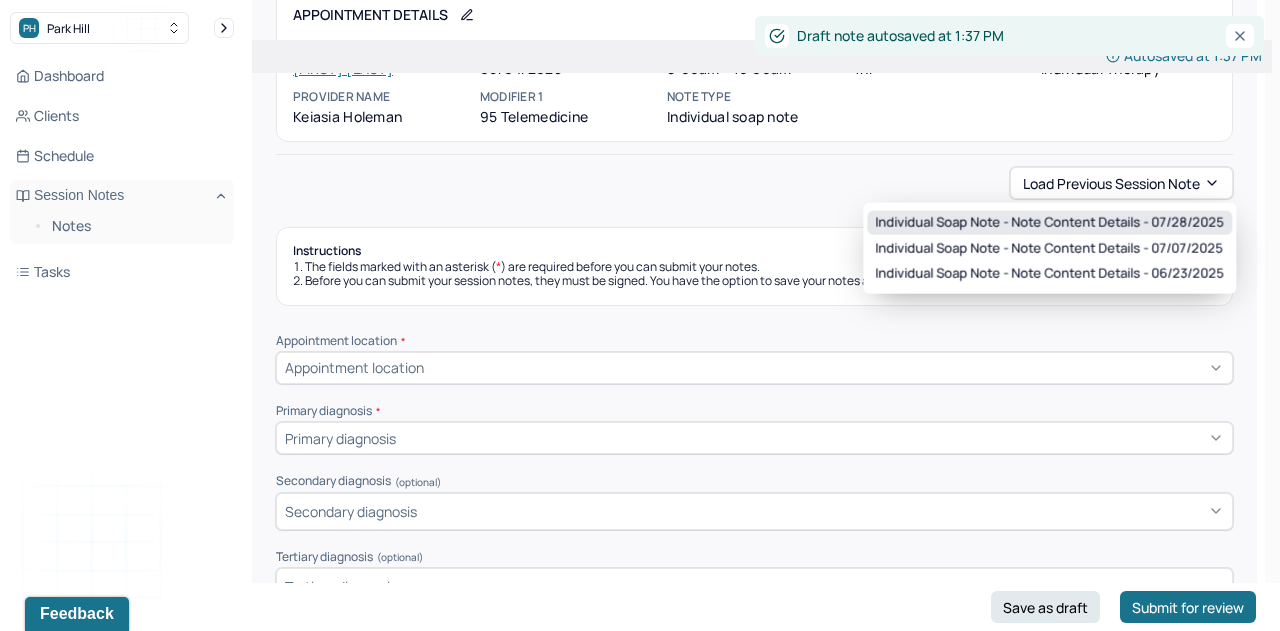 click on "Individual soap note   - Note content Details -   07/28/2025" at bounding box center (1049, 223) 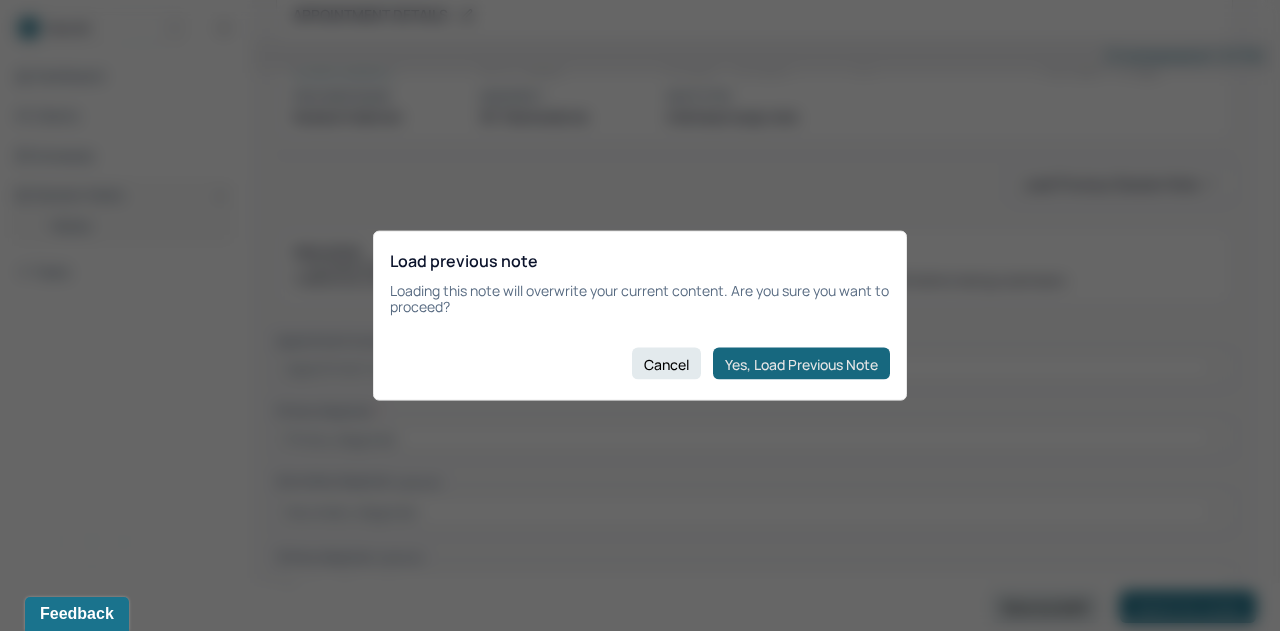 click on "Yes, Load Previous Note" at bounding box center [801, 364] 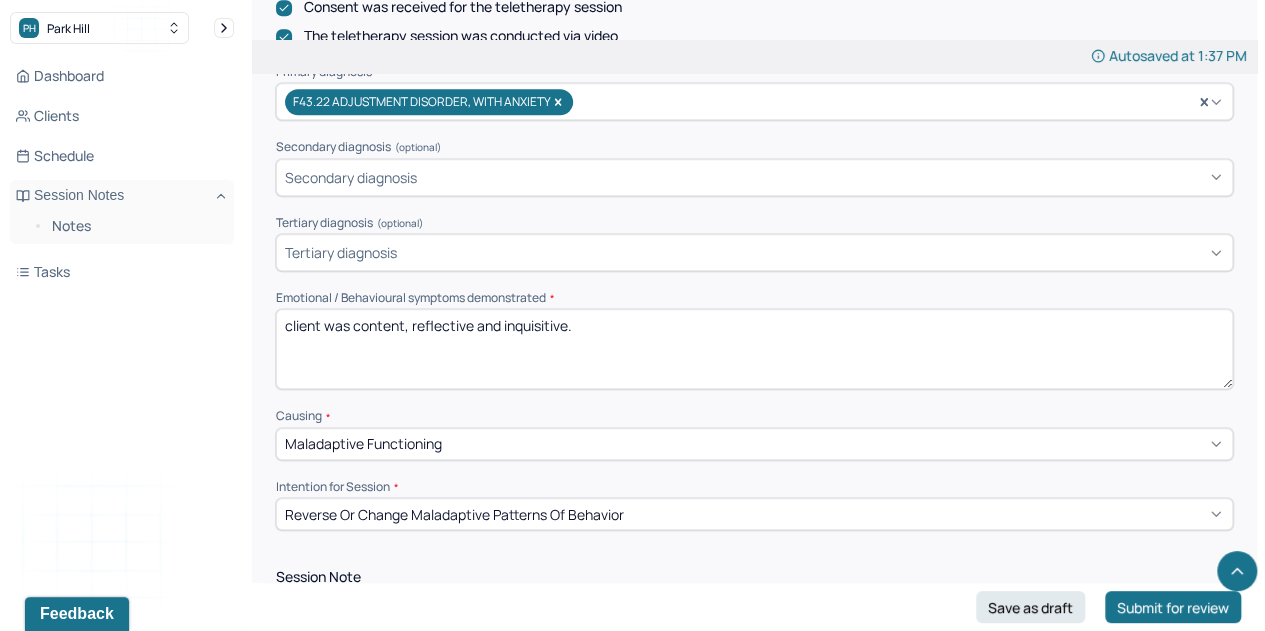 scroll, scrollTop: 658, scrollLeft: 0, axis: vertical 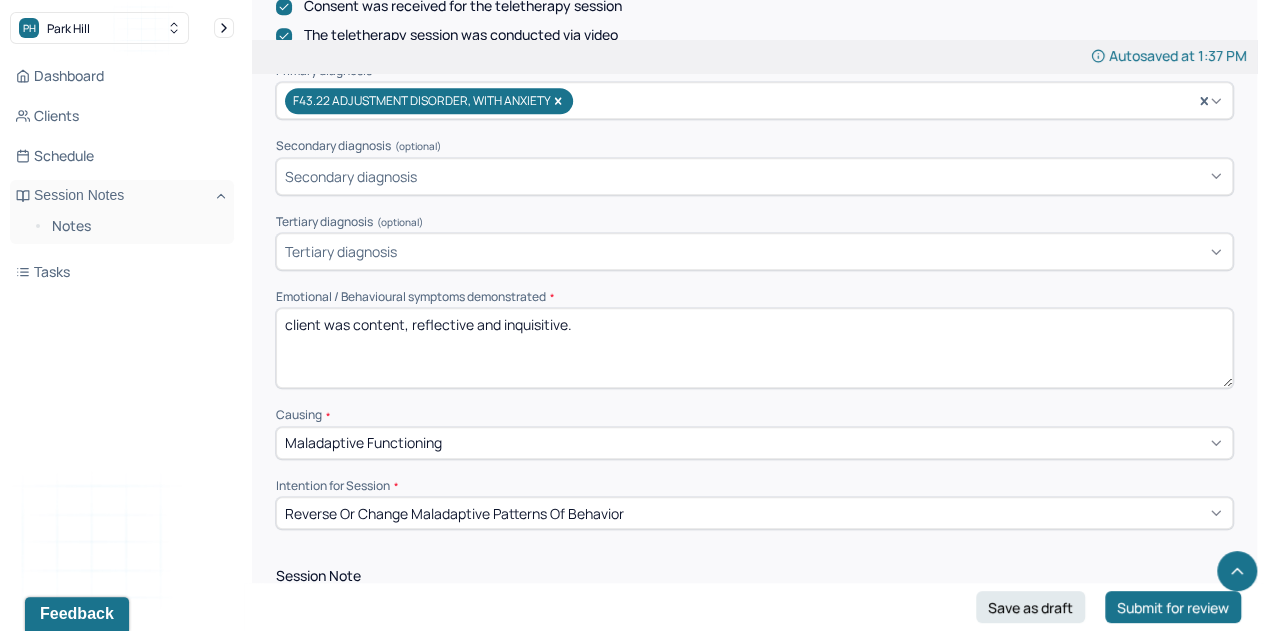 drag, startPoint x: 611, startPoint y: 324, endPoint x: 345, endPoint y: 331, distance: 266.0921 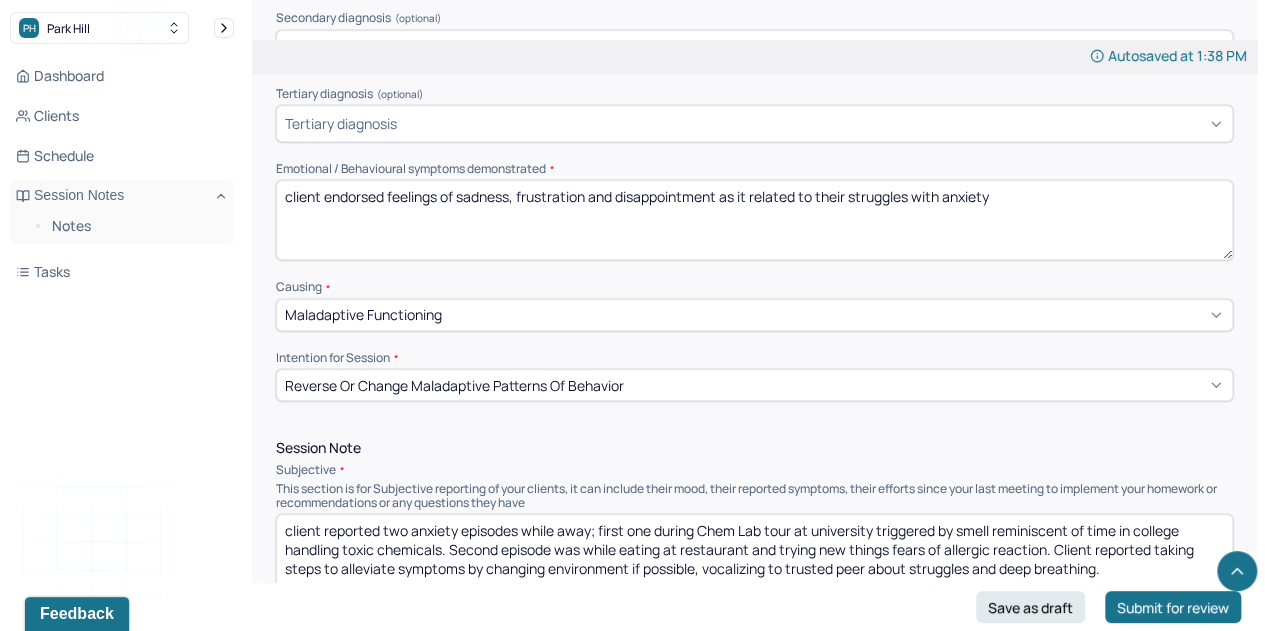 scroll, scrollTop: 796, scrollLeft: 0, axis: vertical 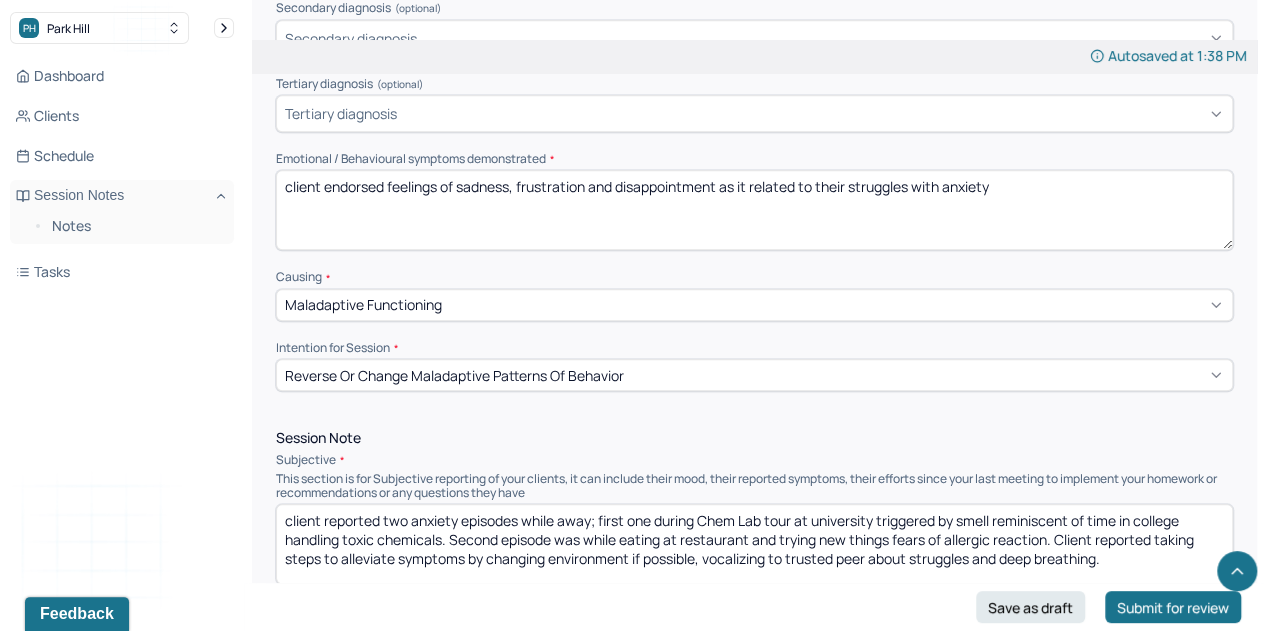 type on "client endorsed feelings of sadness, frustration and disappointment as it related to their struggles with anxiety" 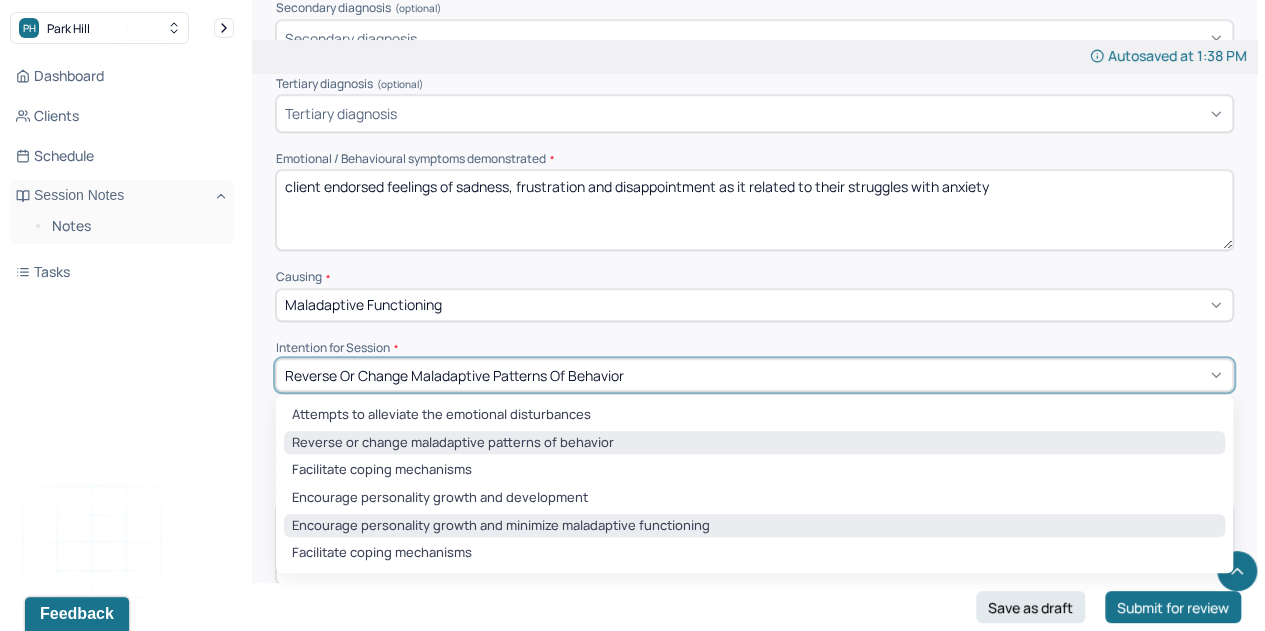 click on "Encourage personality growth and minimize maladaptive functioning" at bounding box center (754, 526) 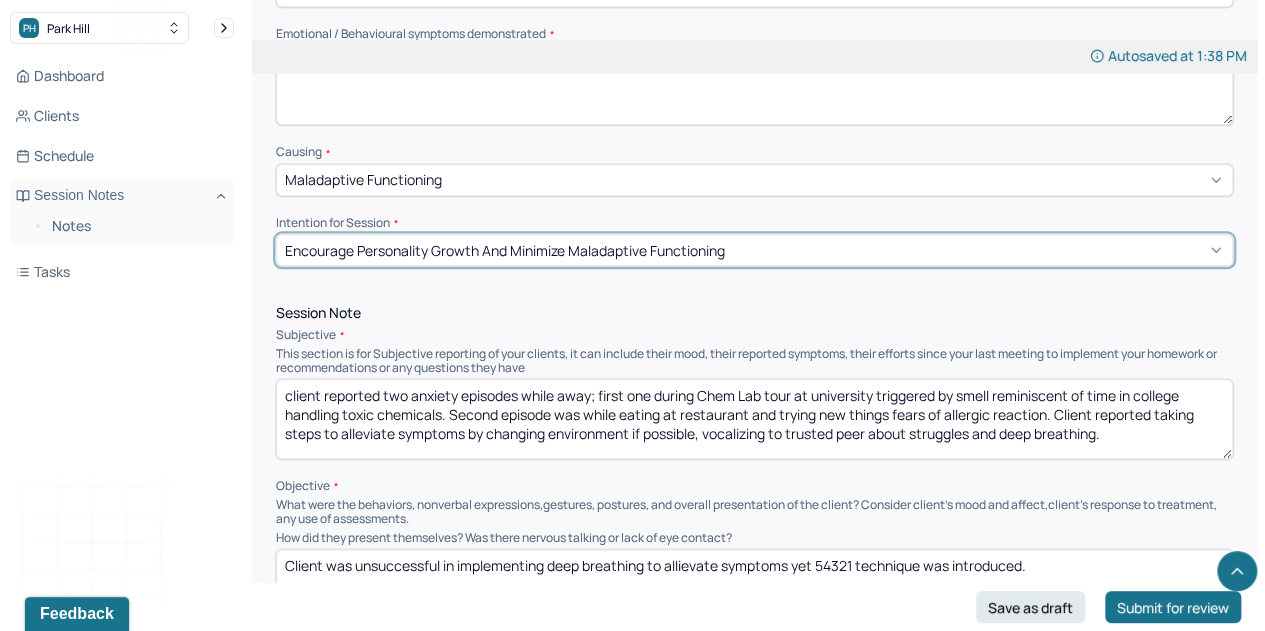 scroll, scrollTop: 922, scrollLeft: 0, axis: vertical 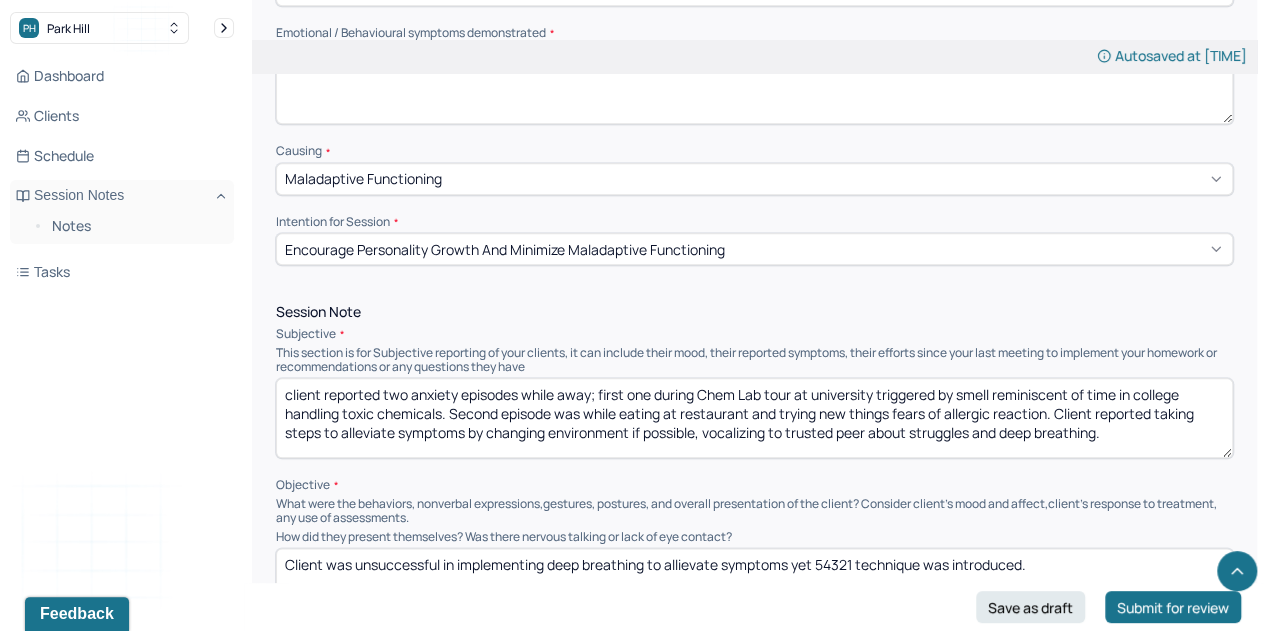 drag, startPoint x: 382, startPoint y: 383, endPoint x: 1112, endPoint y: 454, distance: 733.44464 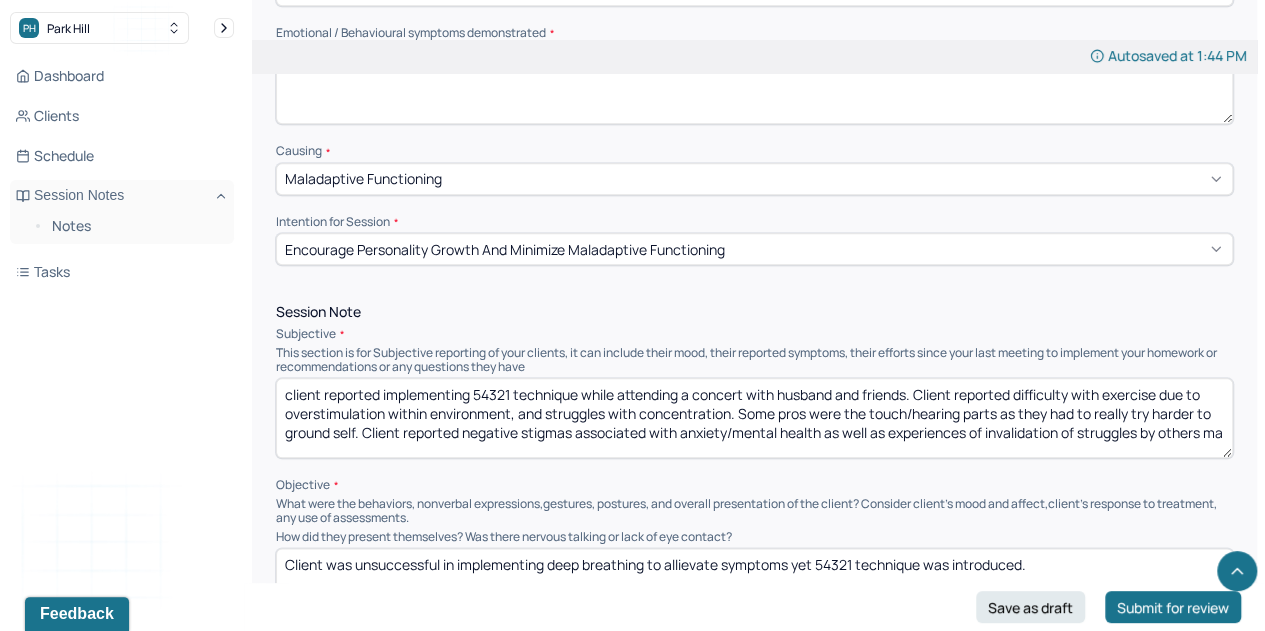 scroll, scrollTop: 2, scrollLeft: 0, axis: vertical 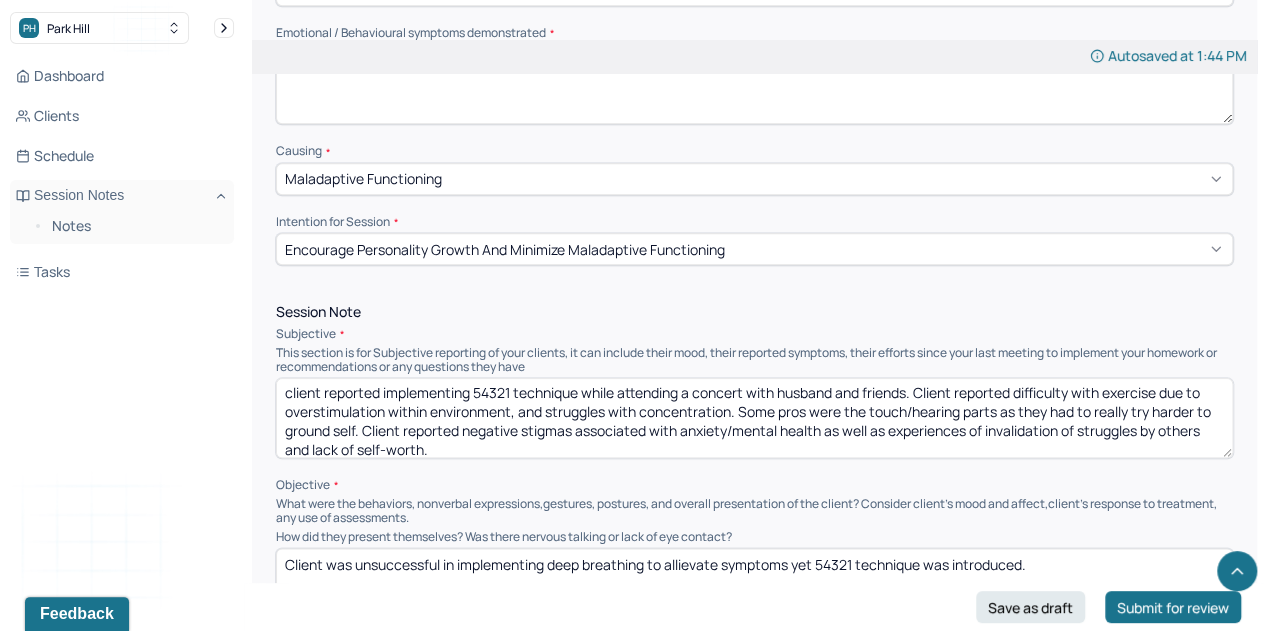 type on "client reported implementing 54321 technique while attending a concert with husband and friends. Client reported difficulty with exercise due to overstimulation within environment, and struggles with concentration. Some pros were the touch/hearing parts as they had to really try harder to ground self. Client reported negative stigmas associated with anxiety/mental health as well as experiences of invalidation of struggles by others and lack of self-worth." 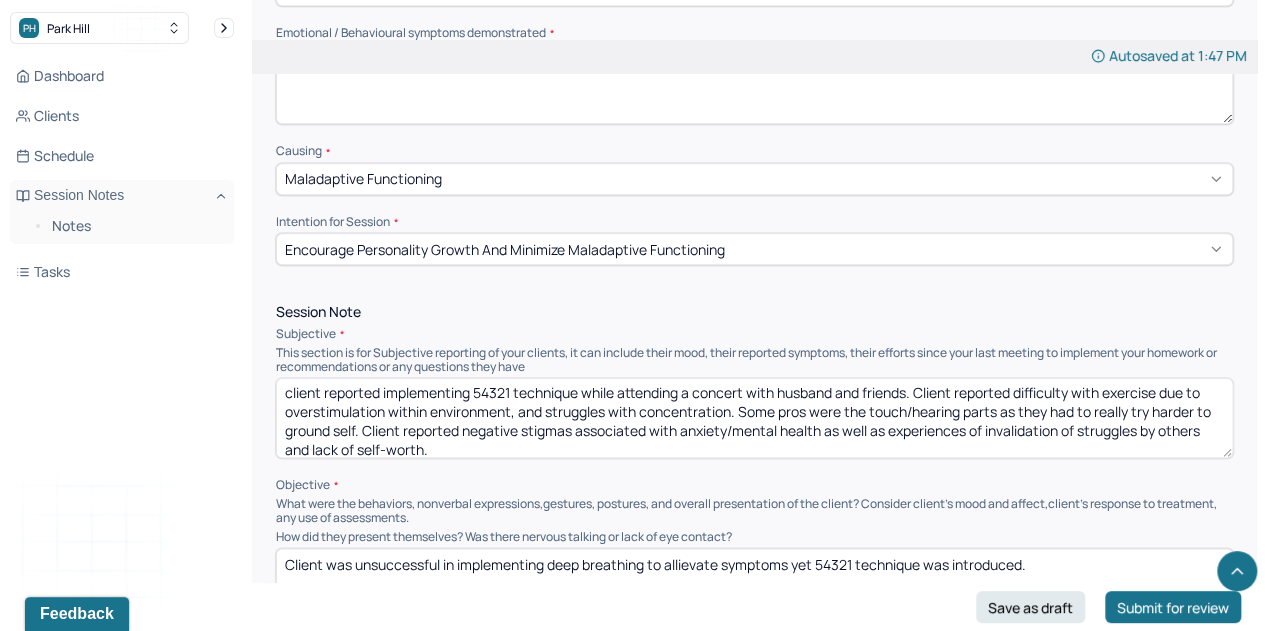 scroll, scrollTop: 8, scrollLeft: 0, axis: vertical 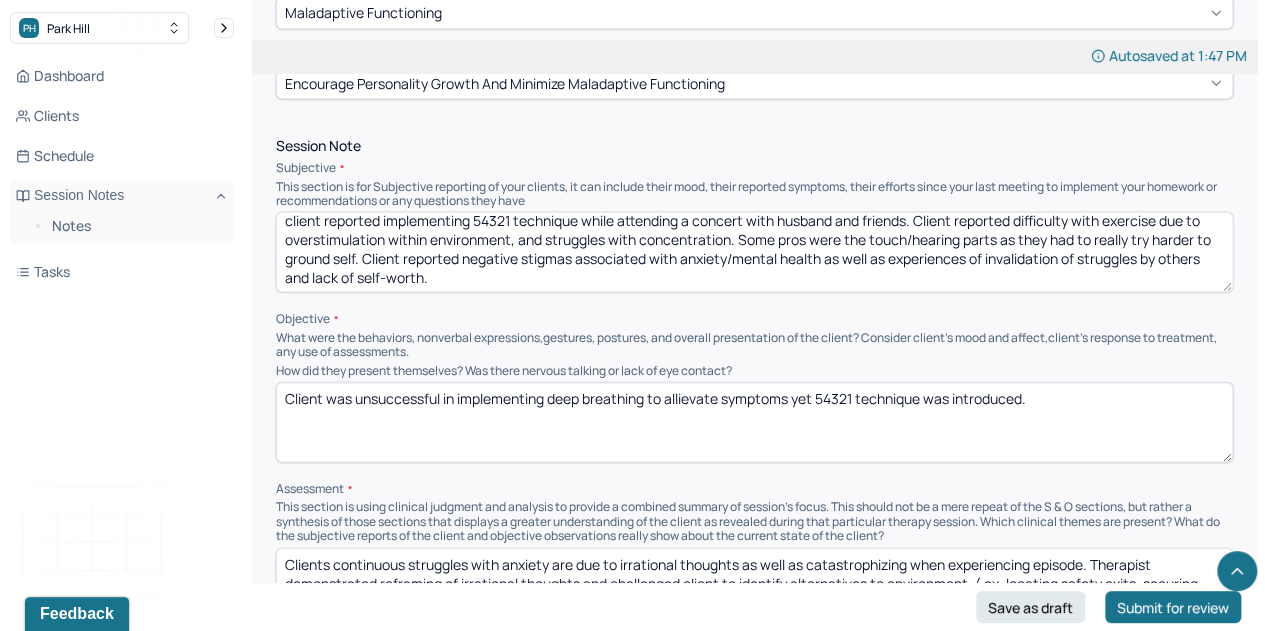 drag, startPoint x: 606, startPoint y: 389, endPoint x: 652, endPoint y: 449, distance: 75.60423 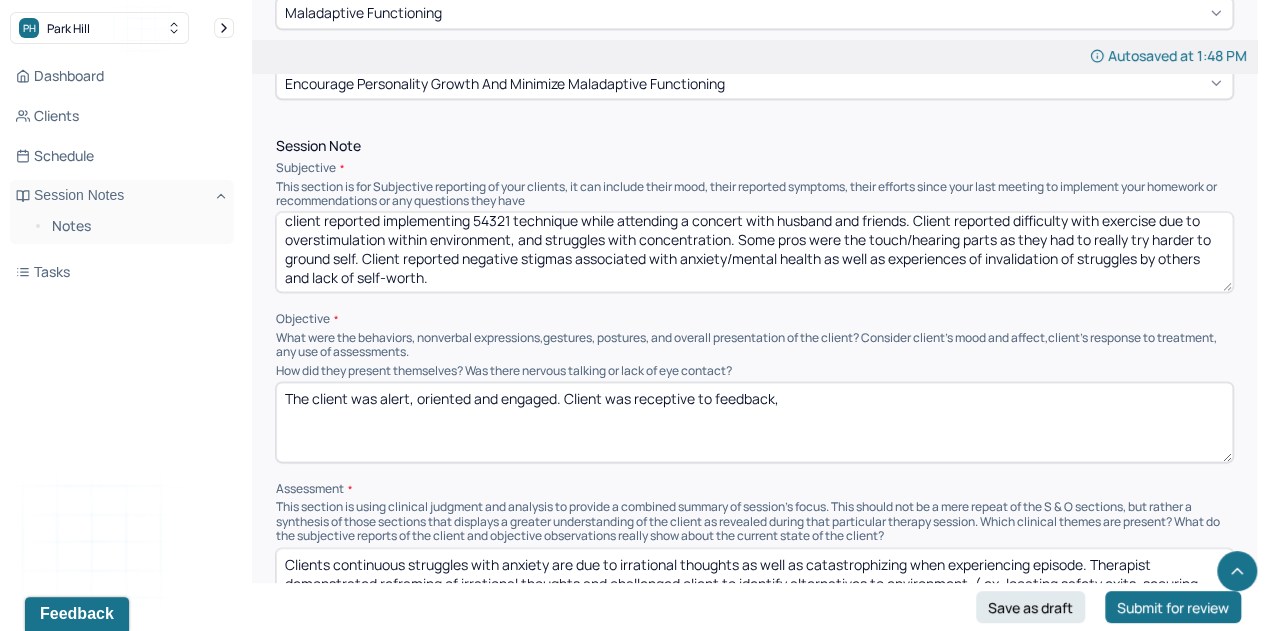 type on "The client was alert, oriented and engaged. Client was receptive to feedback," 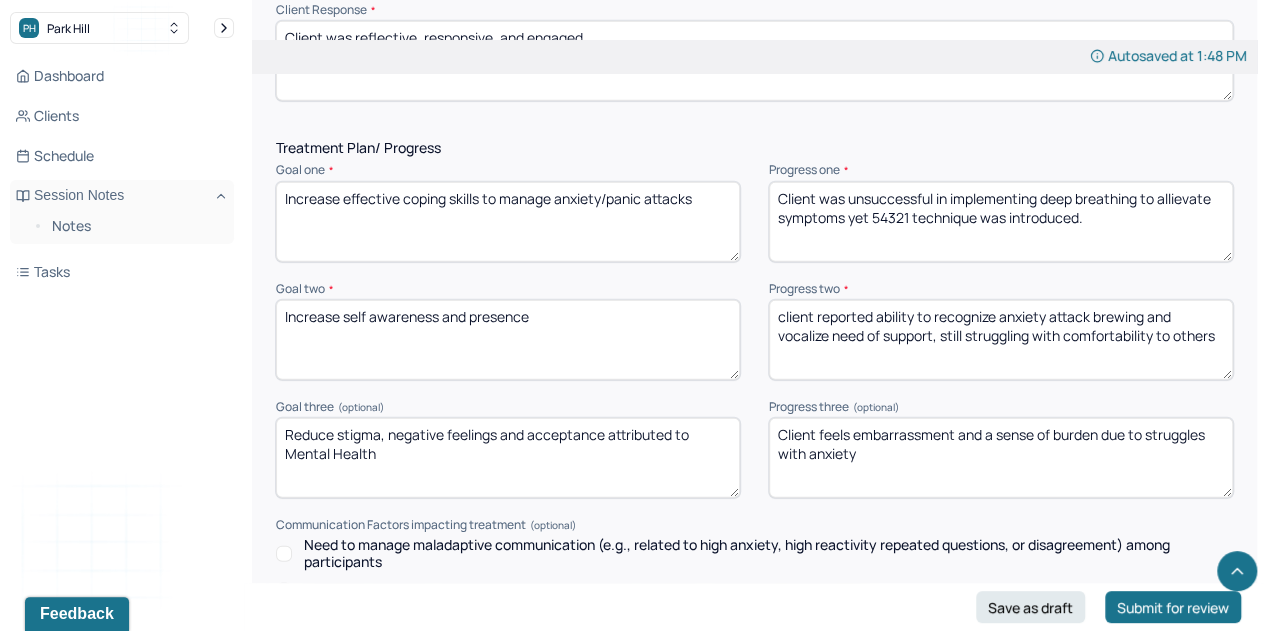 scroll, scrollTop: 2639, scrollLeft: 0, axis: vertical 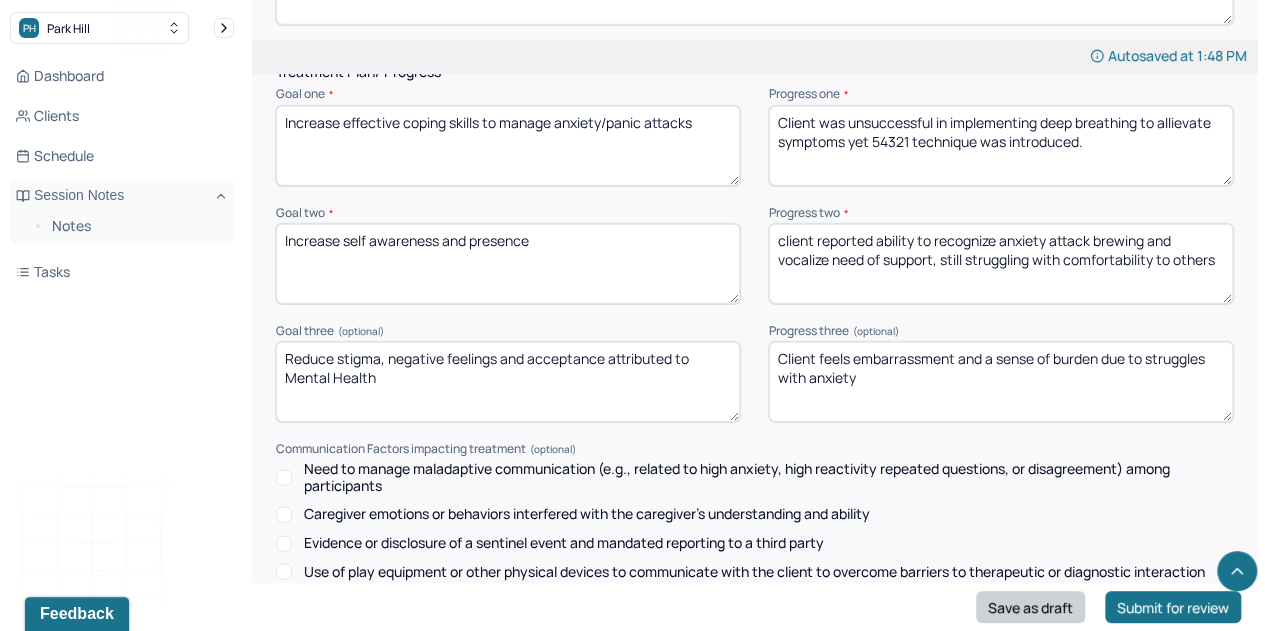 click on "Save as draft" at bounding box center [1030, 607] 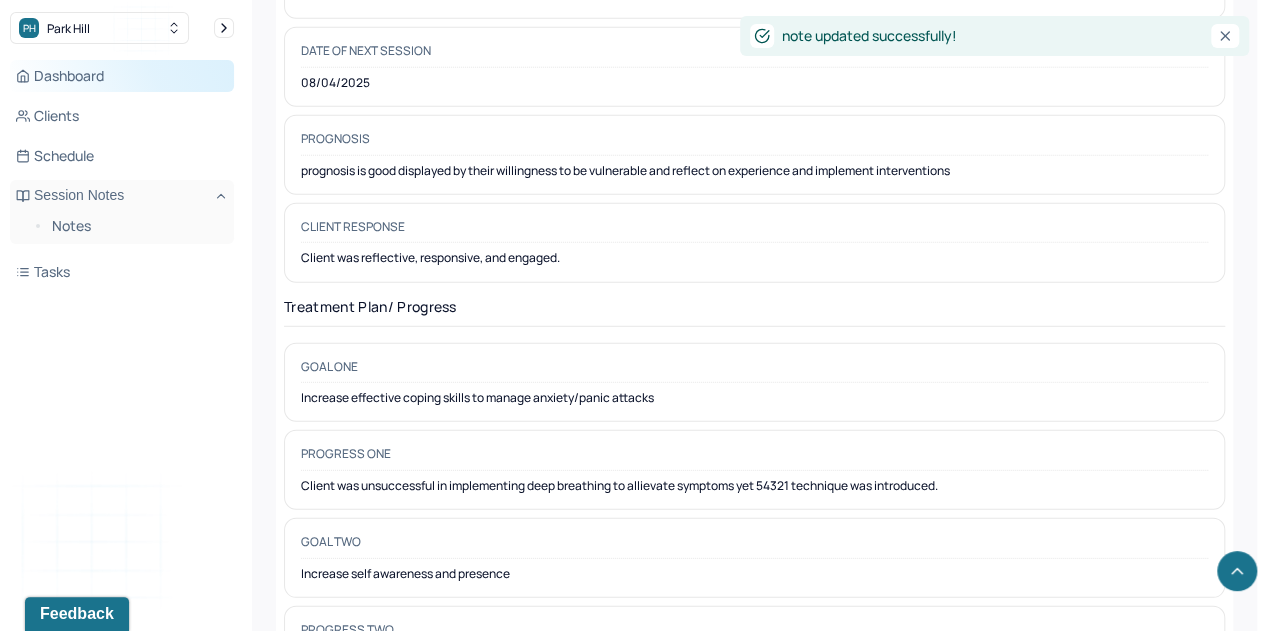 click on "Dashboard" at bounding box center (122, 76) 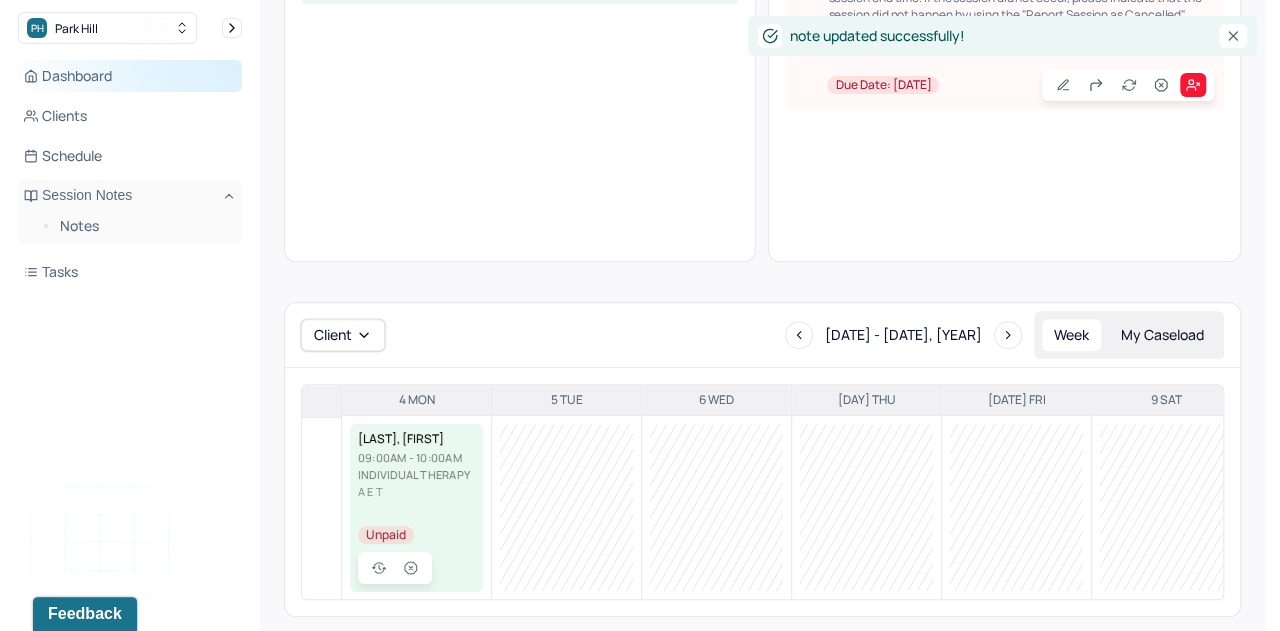 scroll, scrollTop: 342, scrollLeft: 0, axis: vertical 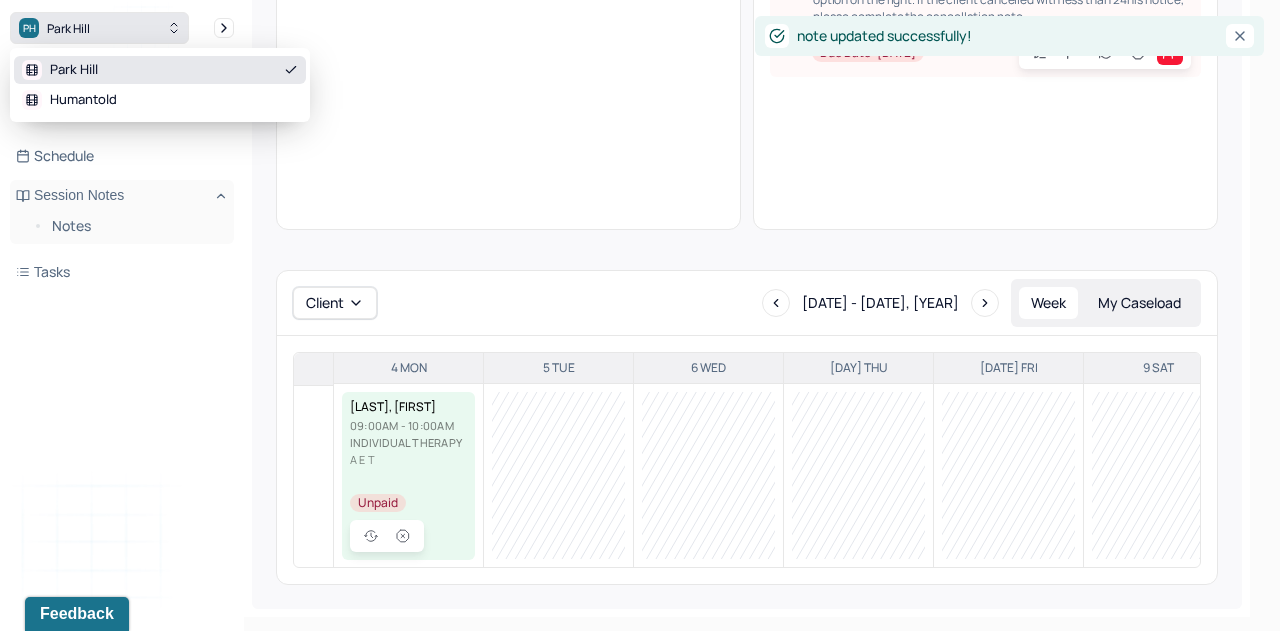 click on "PH Park Hill" at bounding box center [99, 28] 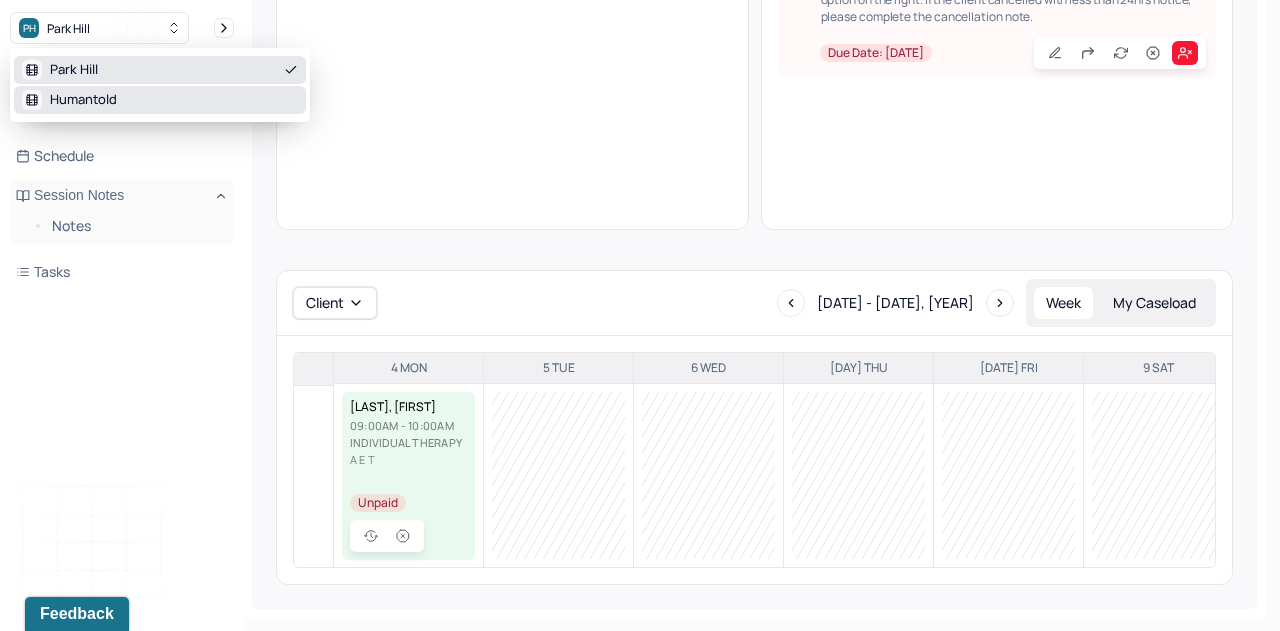 click on "Humantold" at bounding box center [83, 100] 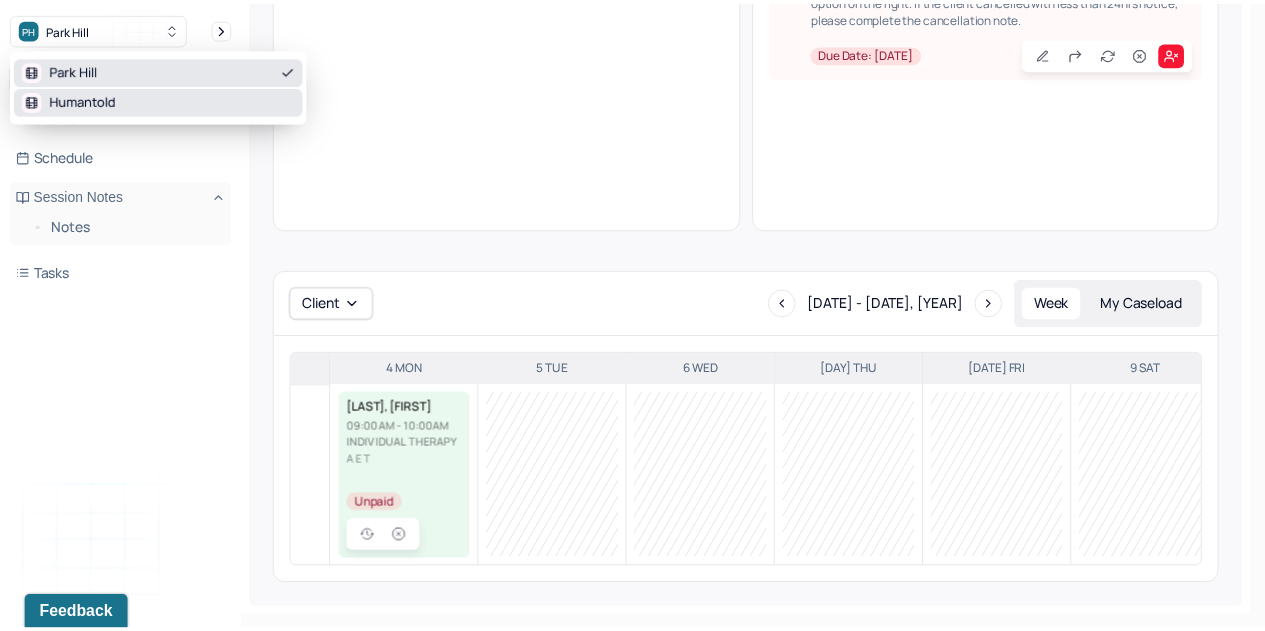 scroll, scrollTop: 310, scrollLeft: 0, axis: vertical 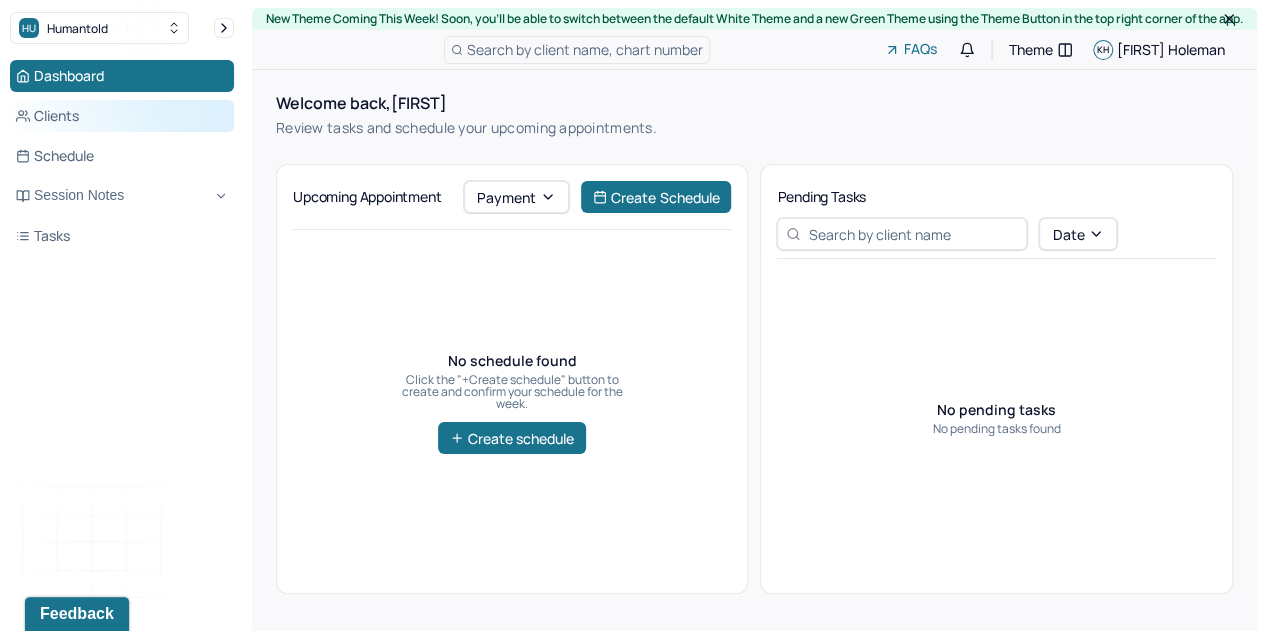 click on "Clients" at bounding box center [122, 116] 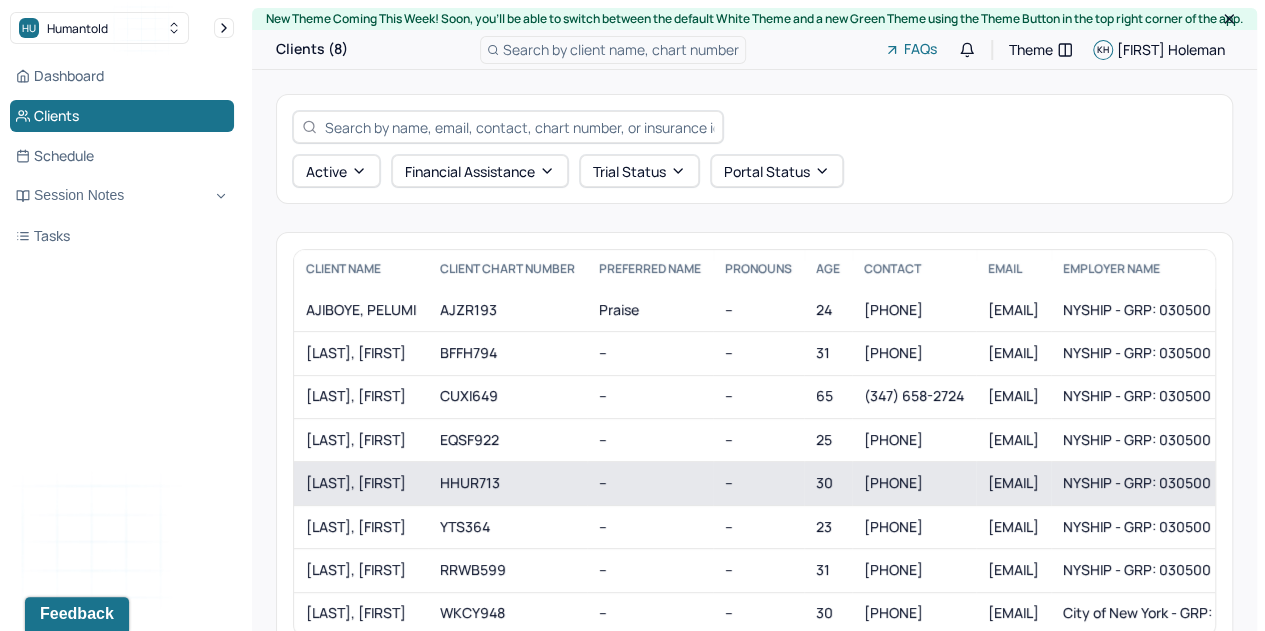 scroll, scrollTop: 80, scrollLeft: 0, axis: vertical 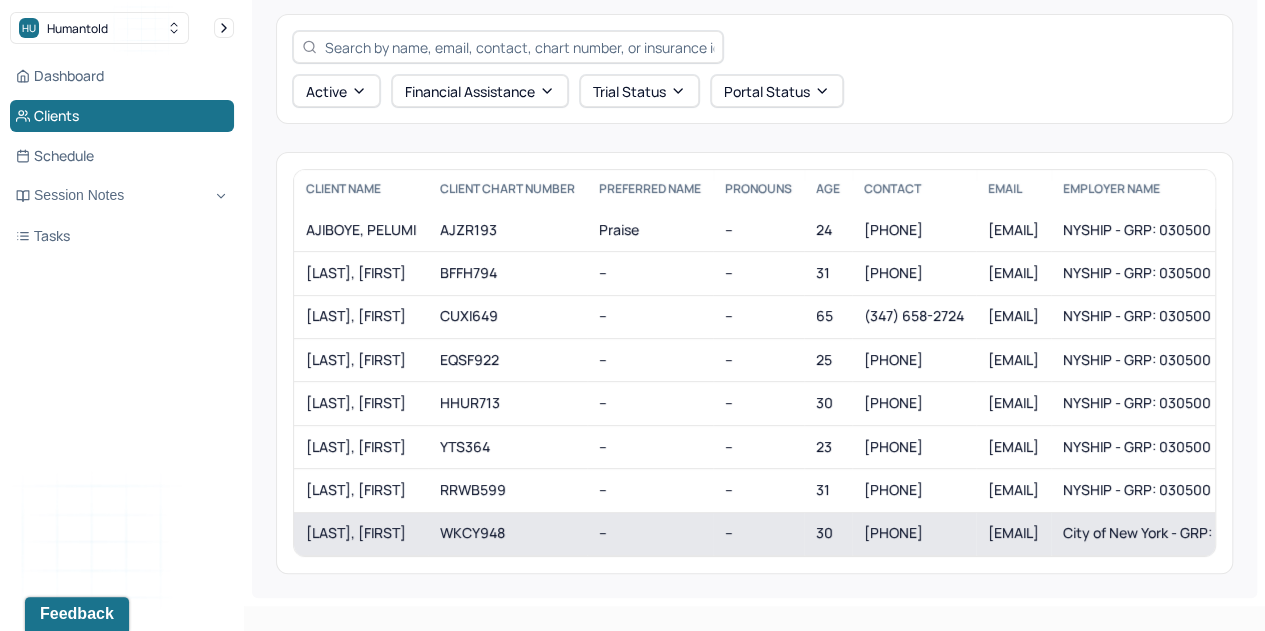 click on "[LAST], [FIRST]" at bounding box center (361, 533) 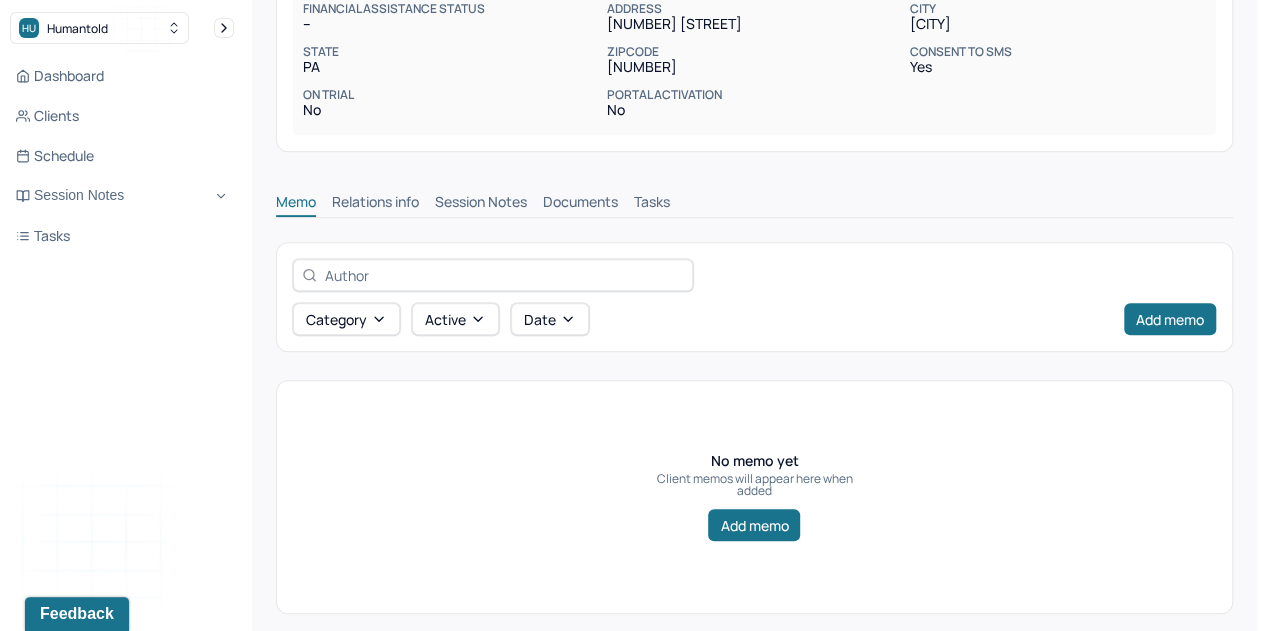 scroll, scrollTop: 415, scrollLeft: 0, axis: vertical 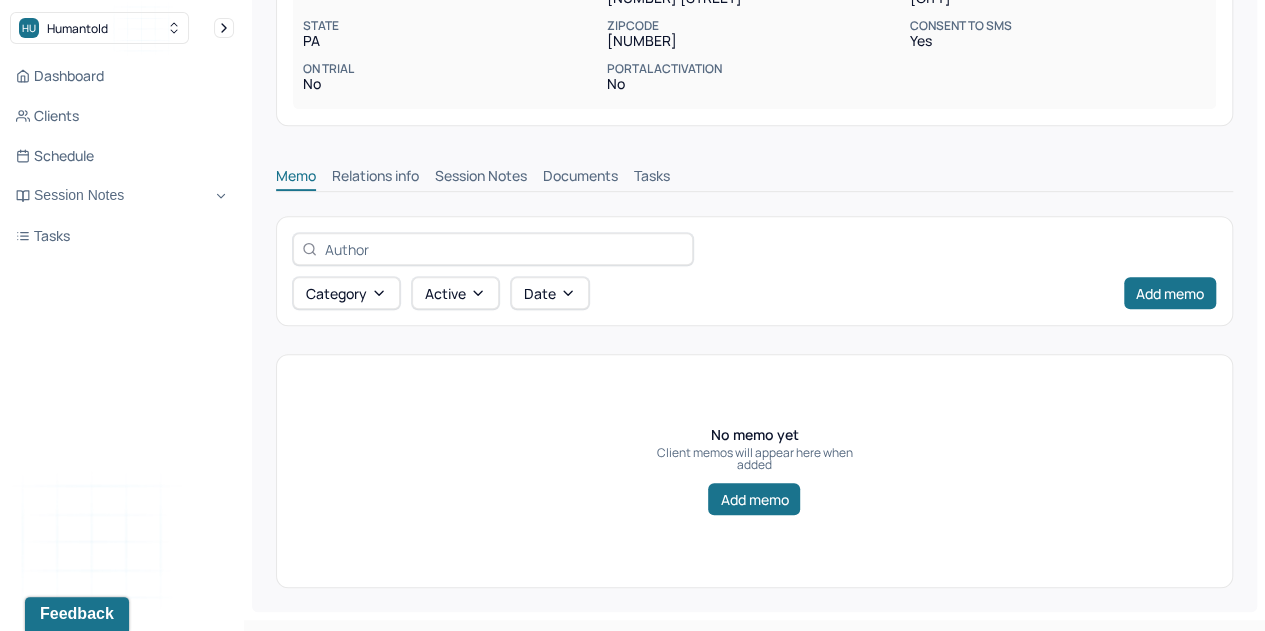 click on "Memo Relations info Session Notes Documents Tasks" at bounding box center [754, 171] 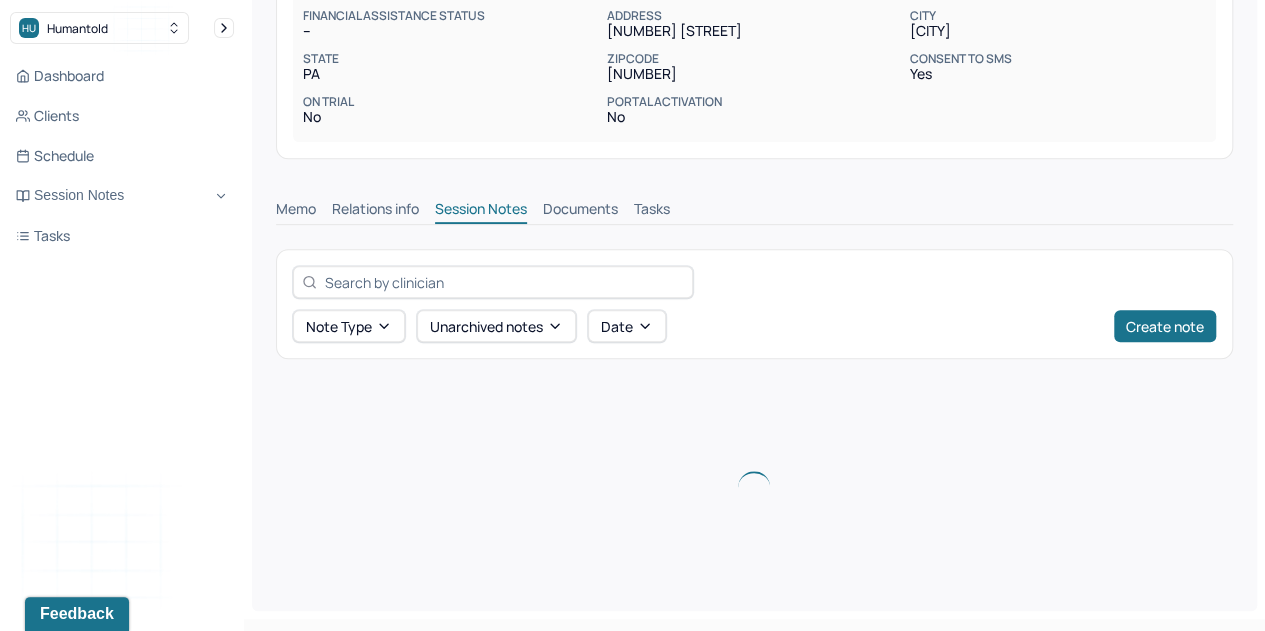 scroll, scrollTop: 415, scrollLeft: 0, axis: vertical 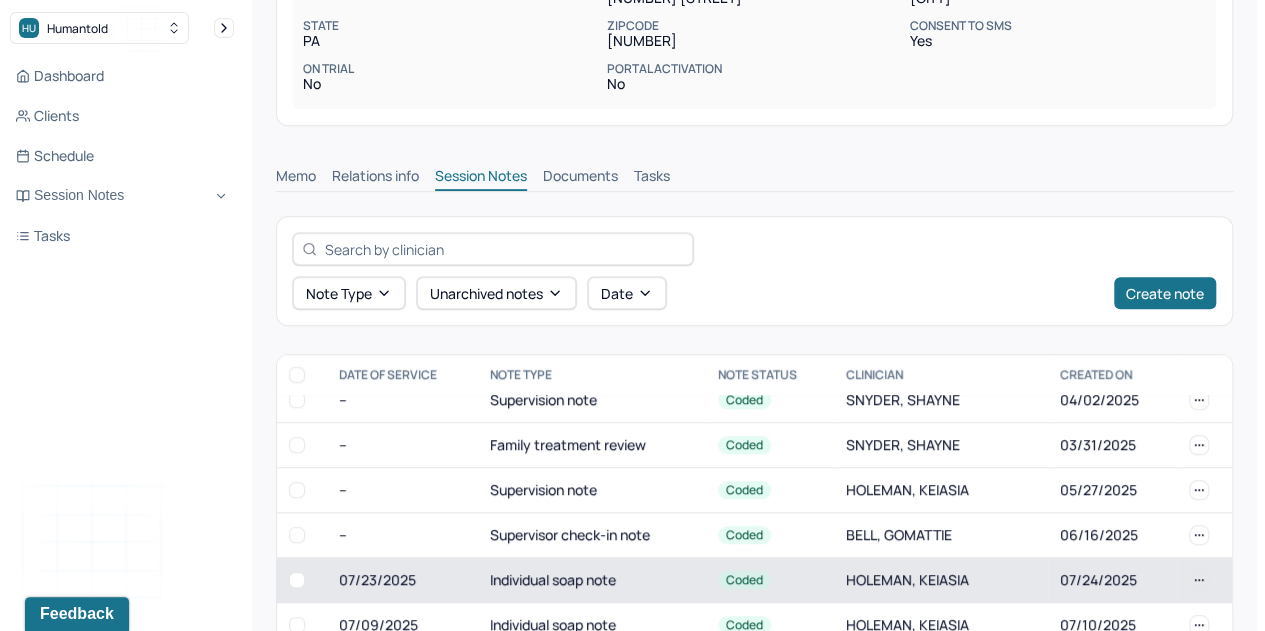 click on "Individual soap note" at bounding box center (592, 580) 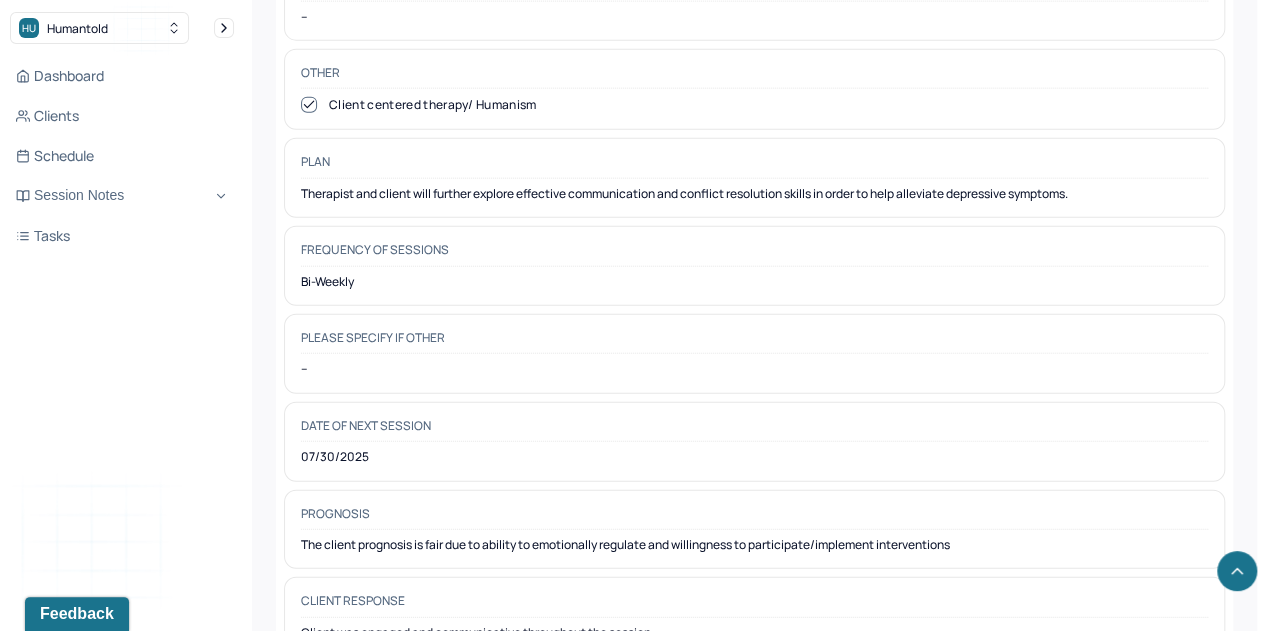 scroll, scrollTop: 2350, scrollLeft: 0, axis: vertical 